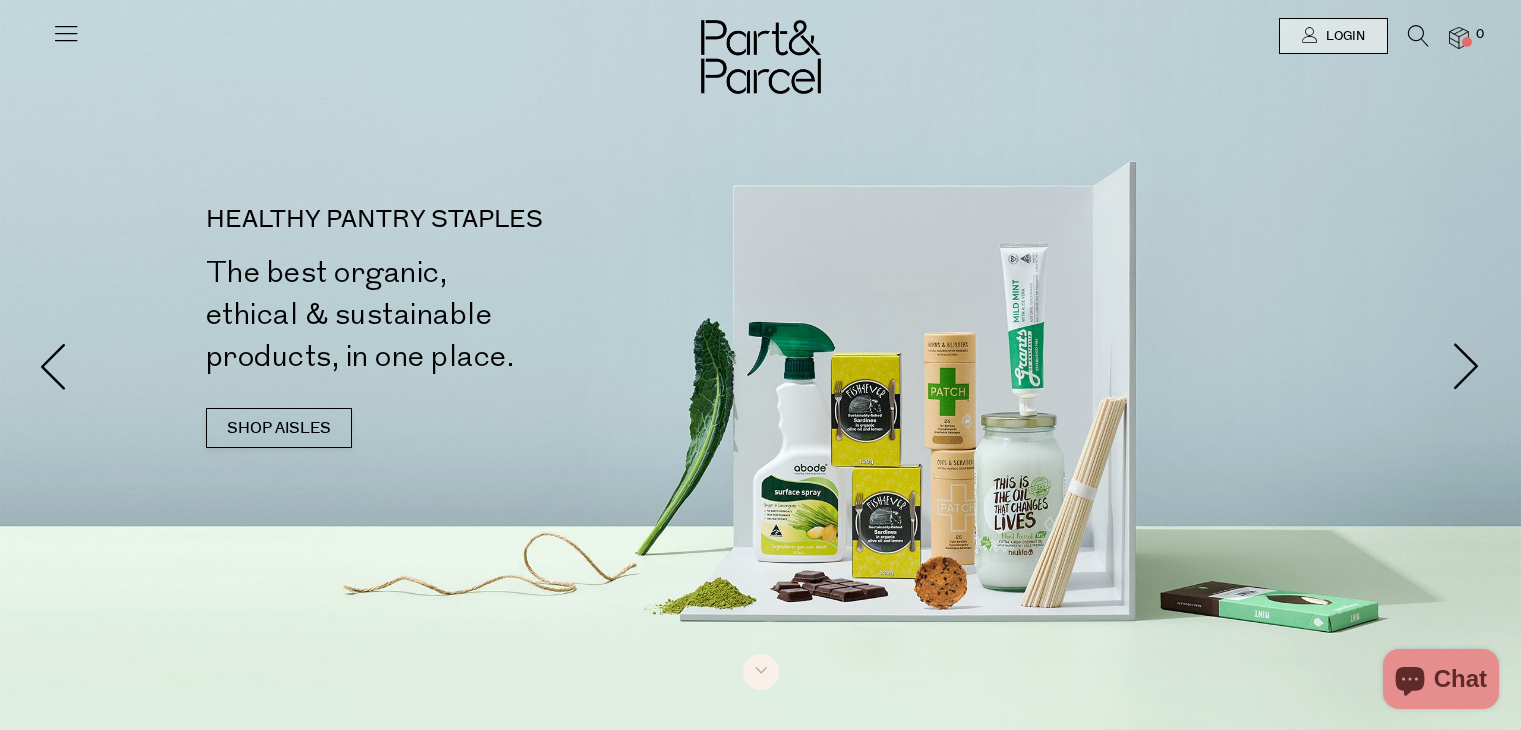 scroll, scrollTop: 0, scrollLeft: 0, axis: both 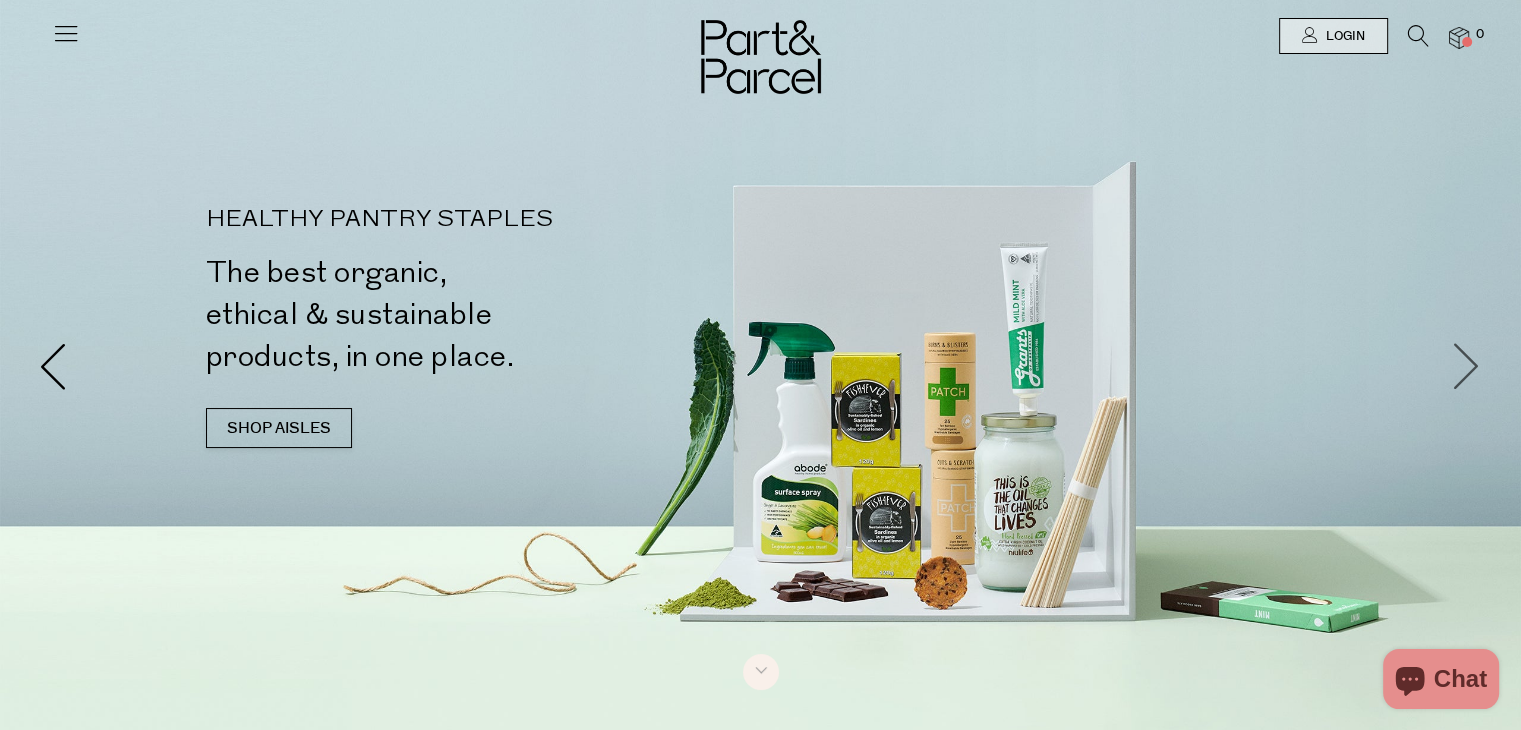 click at bounding box center [1467, 365] 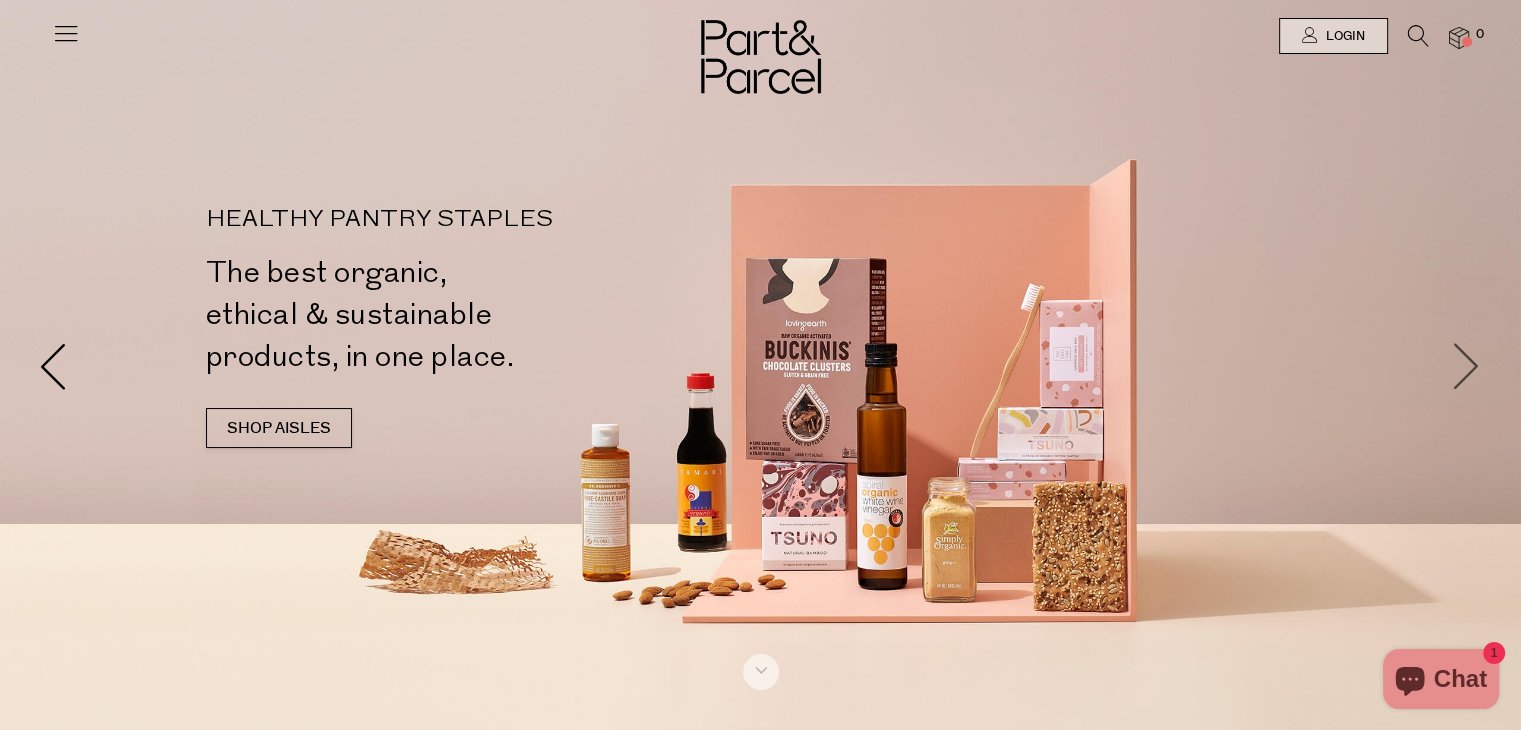 click at bounding box center (1467, 365) 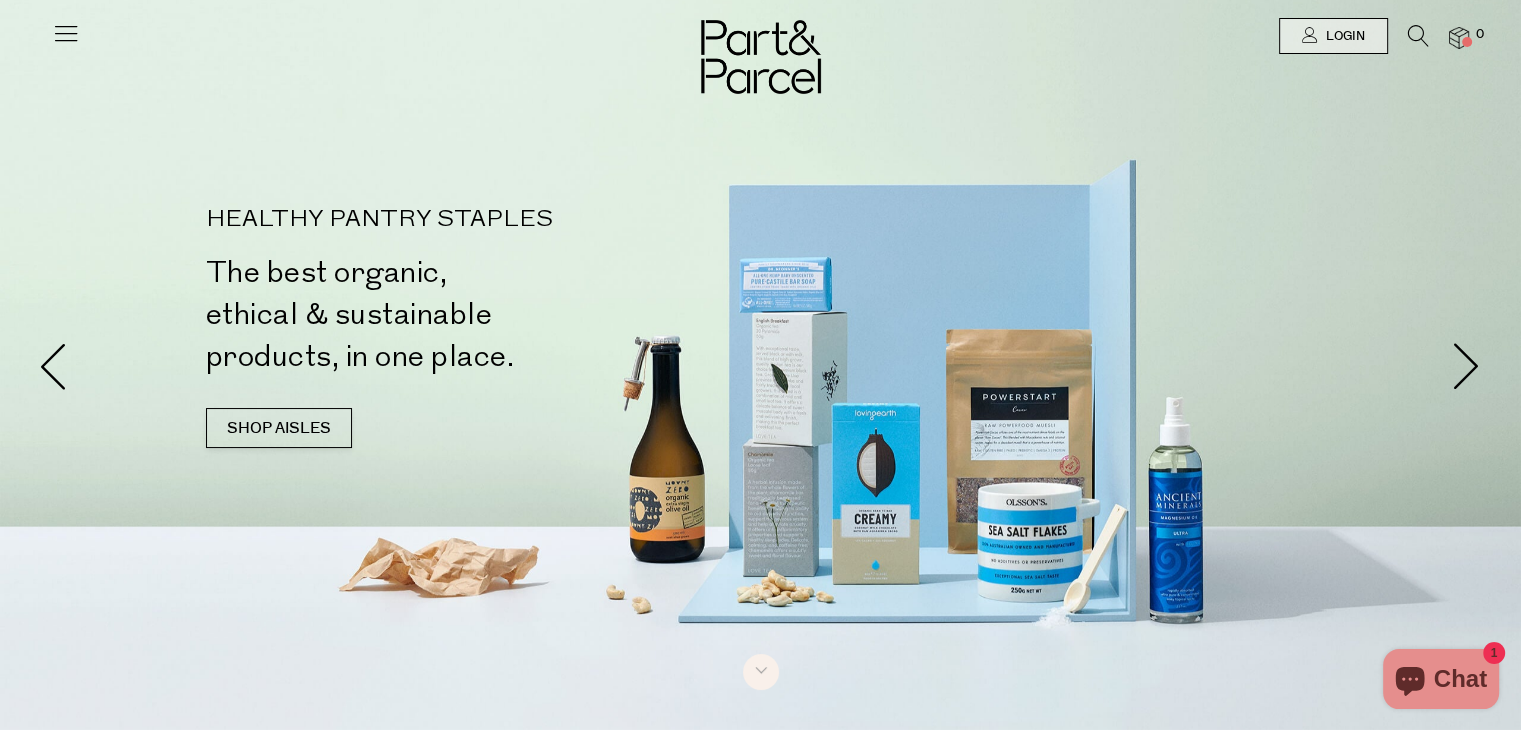 click at bounding box center (66, 33) 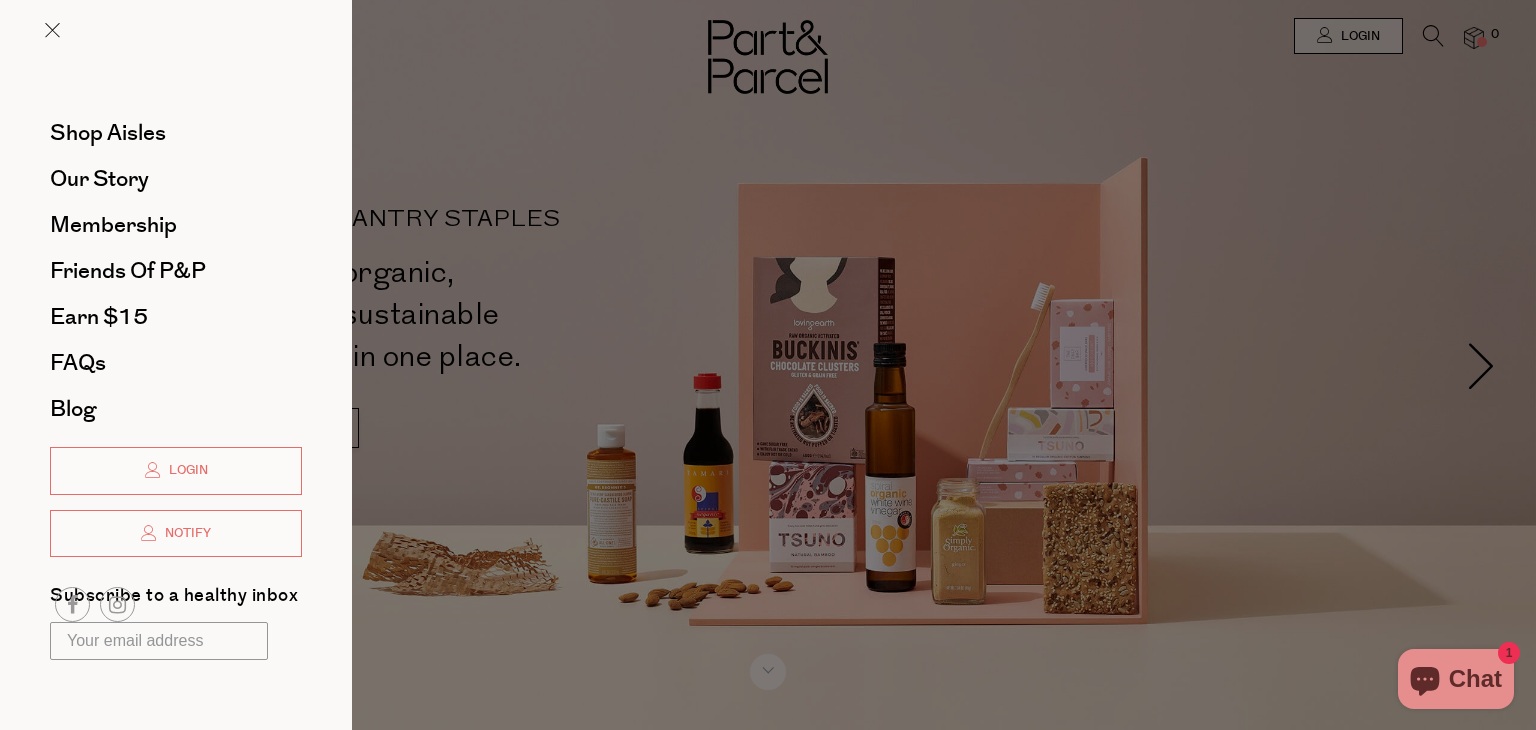 click at bounding box center (768, 365) 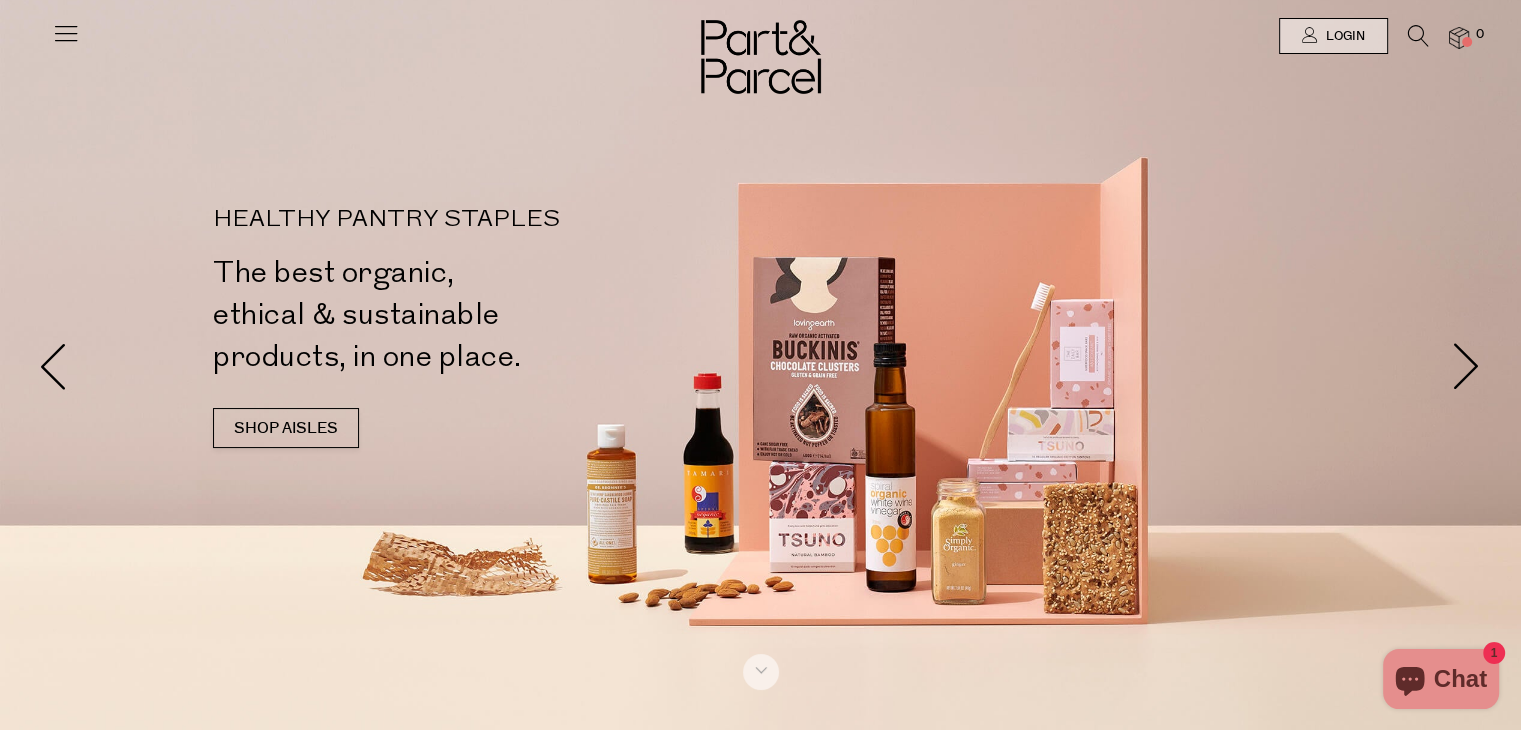 click at bounding box center [1418, 36] 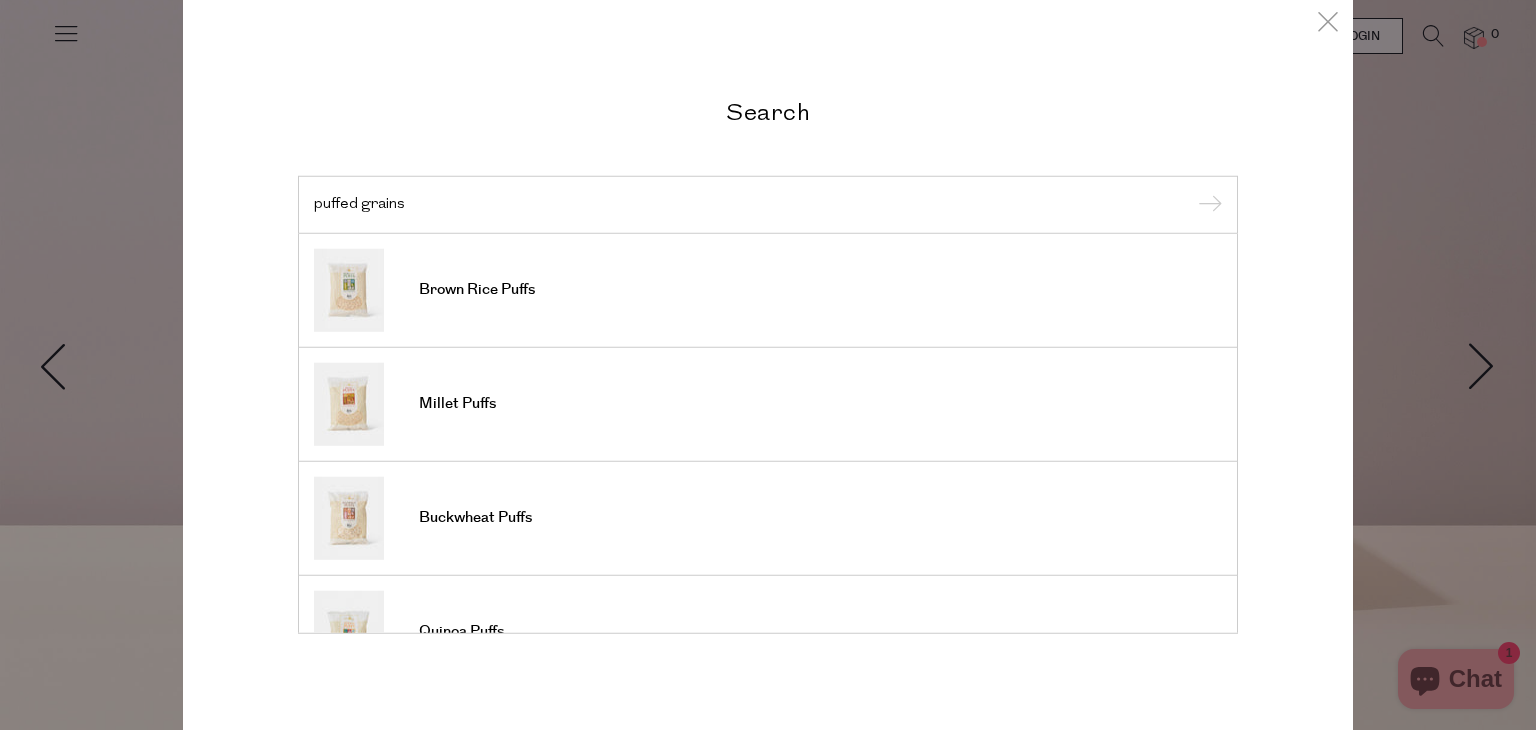 type on "puffed grains" 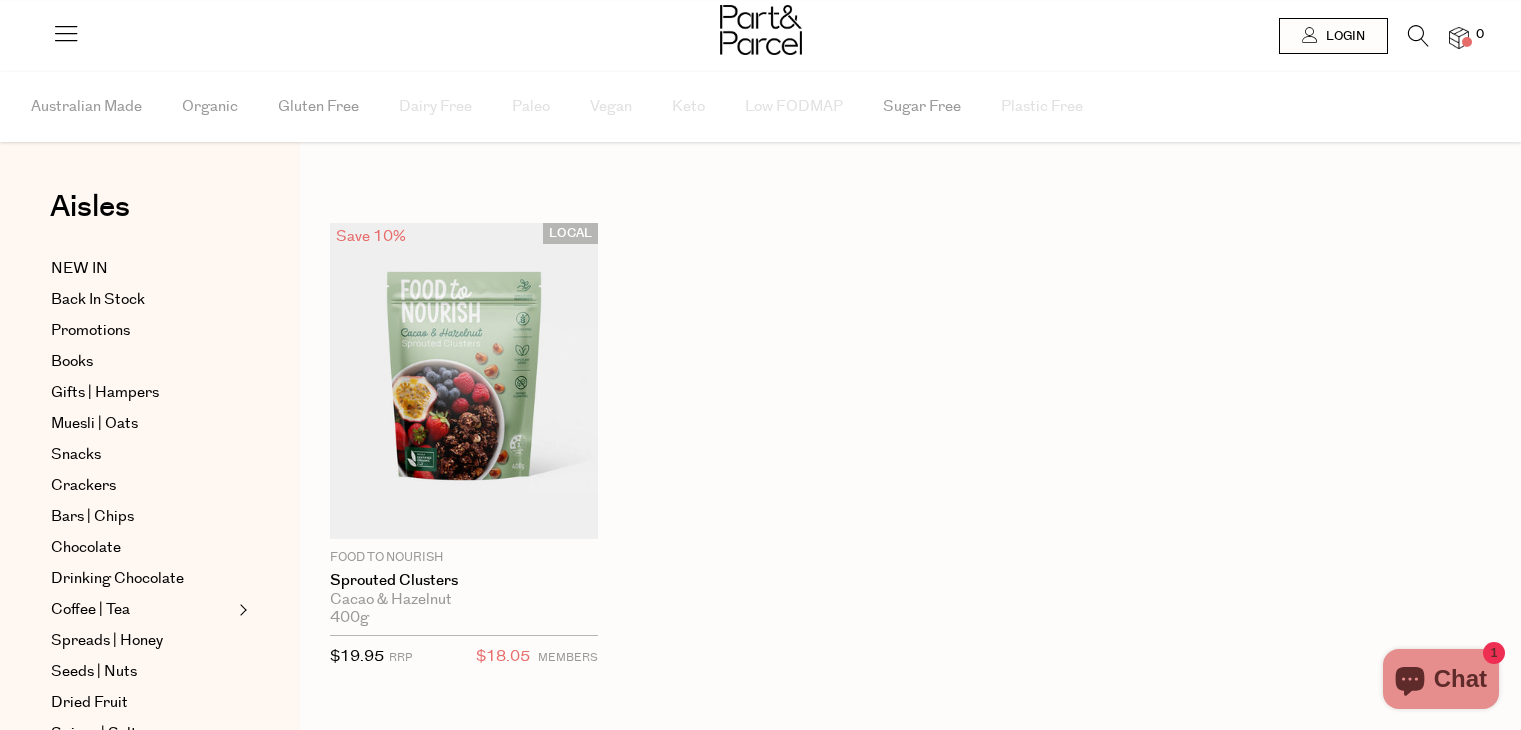 scroll, scrollTop: 0, scrollLeft: 0, axis: both 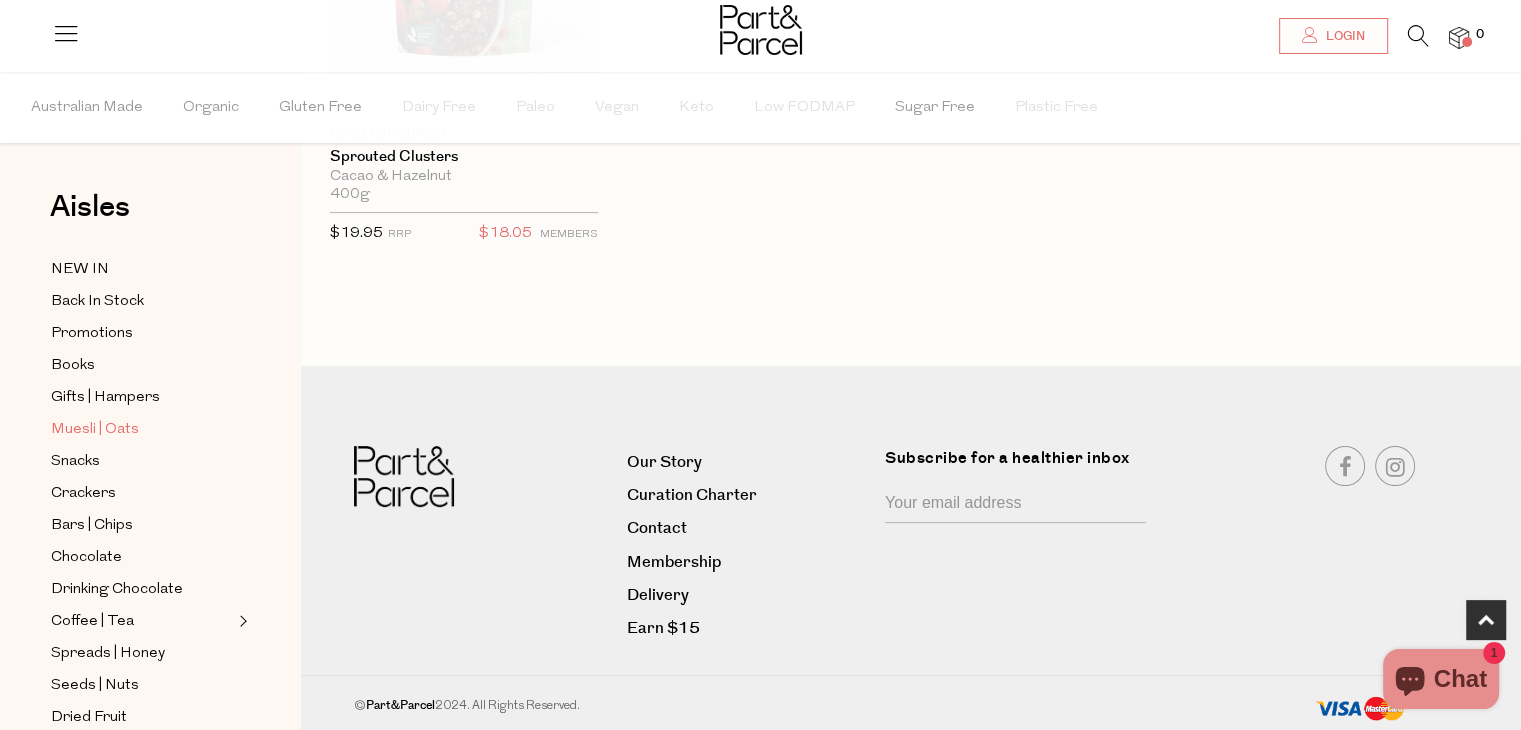 click on "Muesli | Oats" at bounding box center (95, 430) 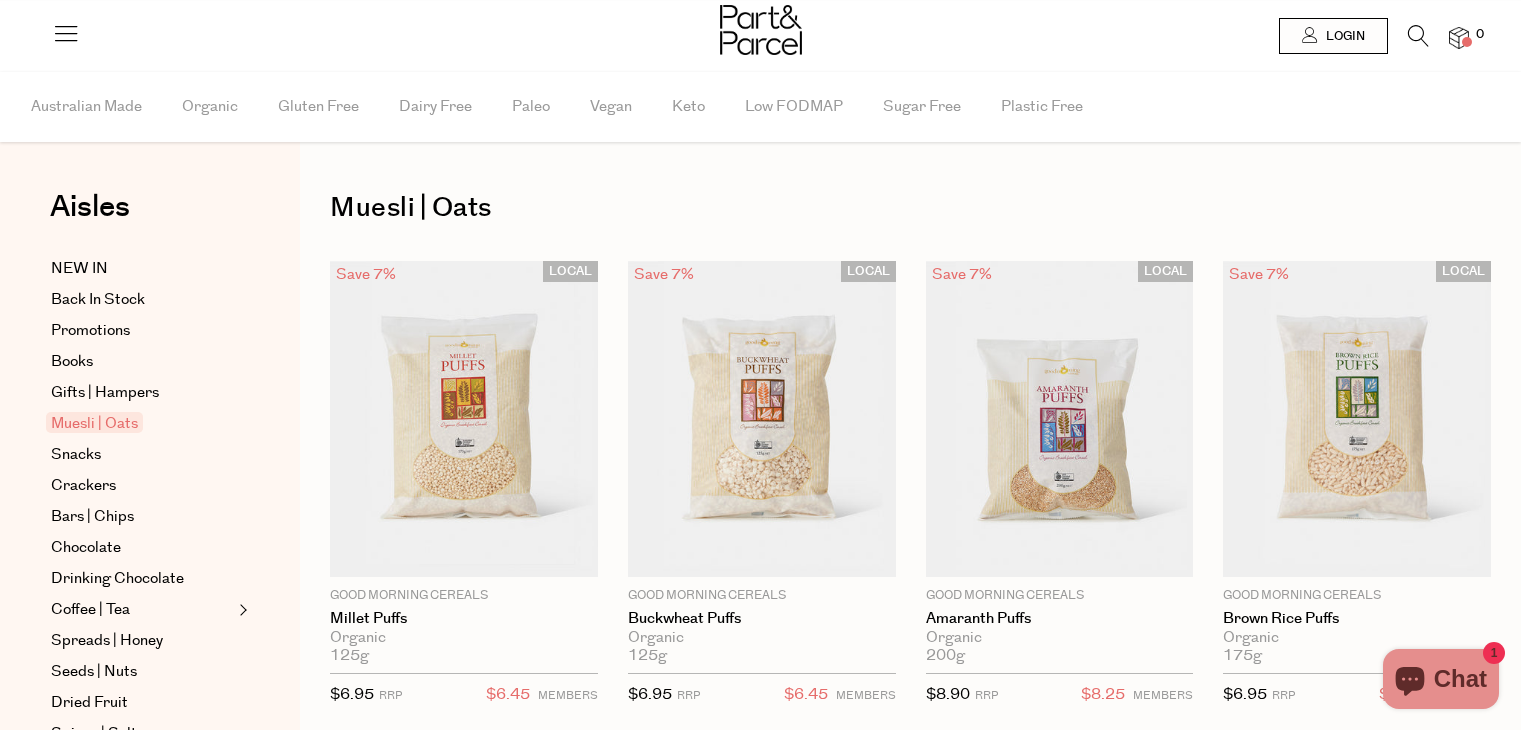 scroll, scrollTop: 0, scrollLeft: 0, axis: both 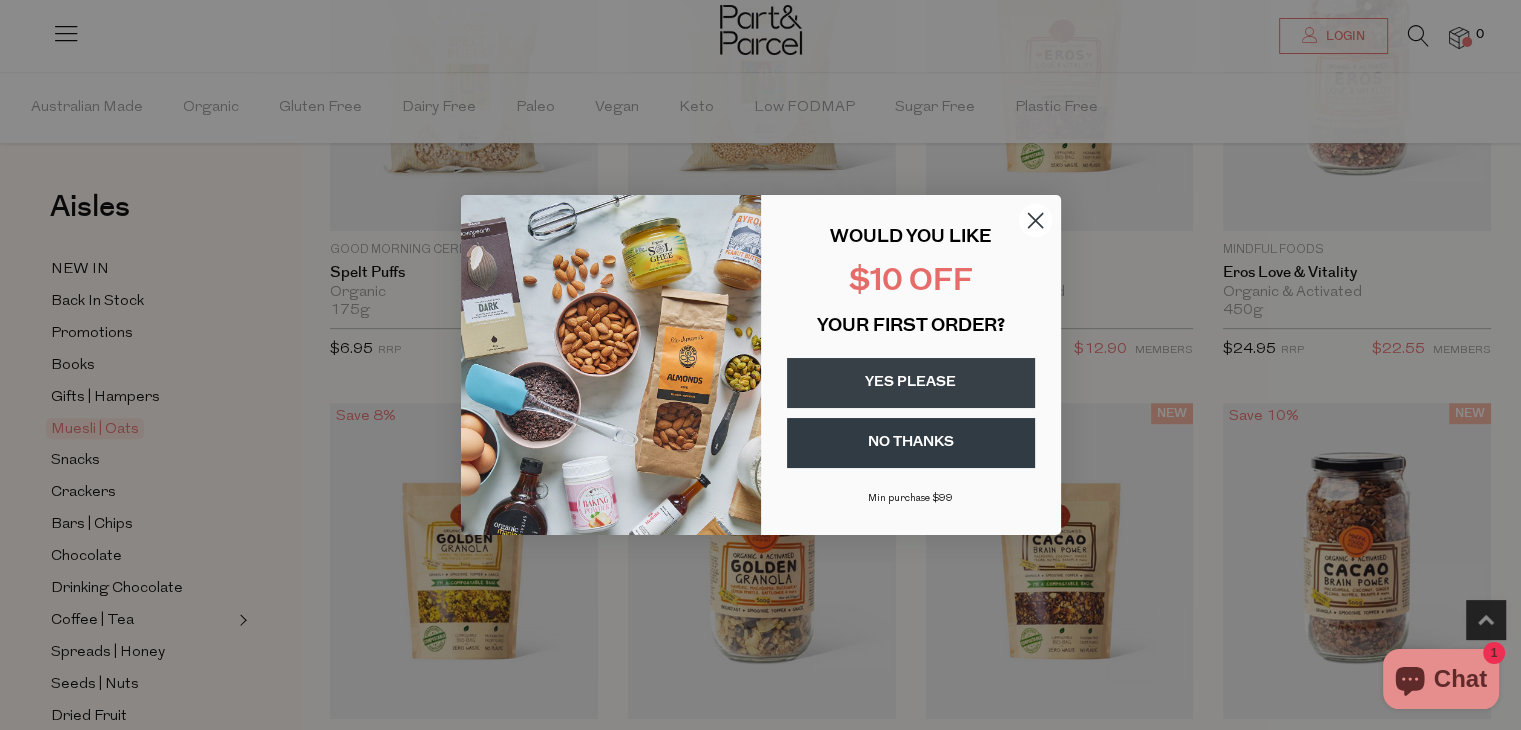 click 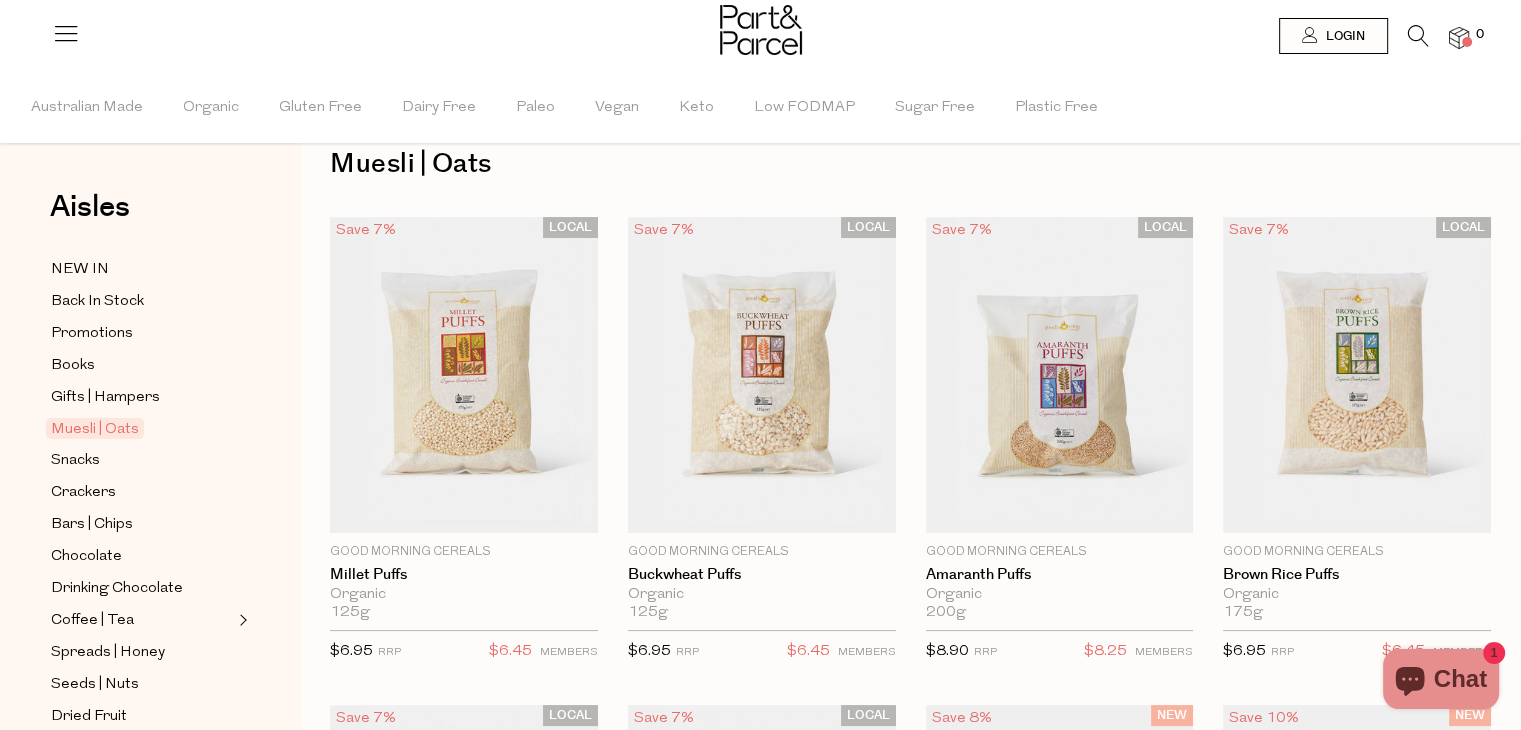 scroll, scrollTop: 0, scrollLeft: 0, axis: both 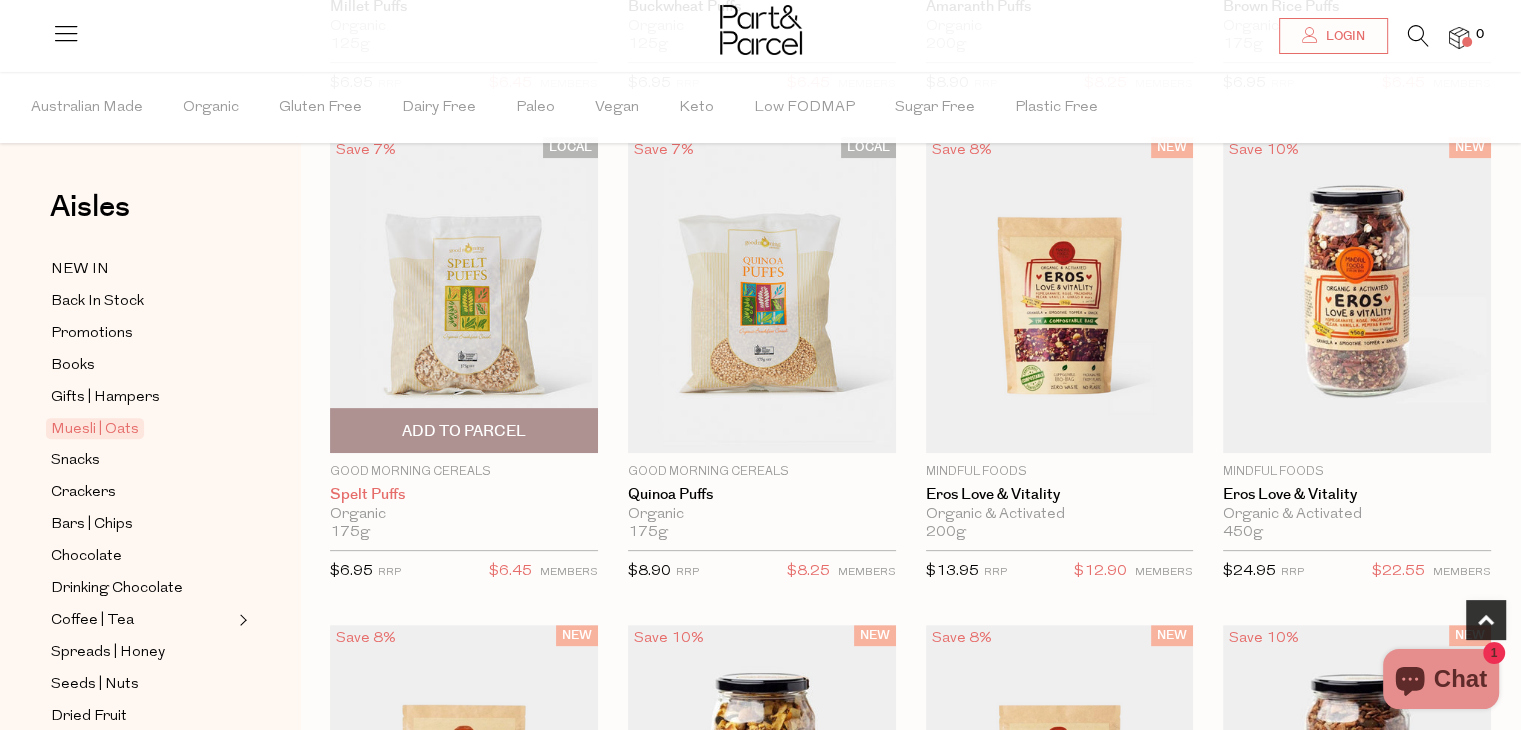 click on "Spelt Puffs" at bounding box center [464, 495] 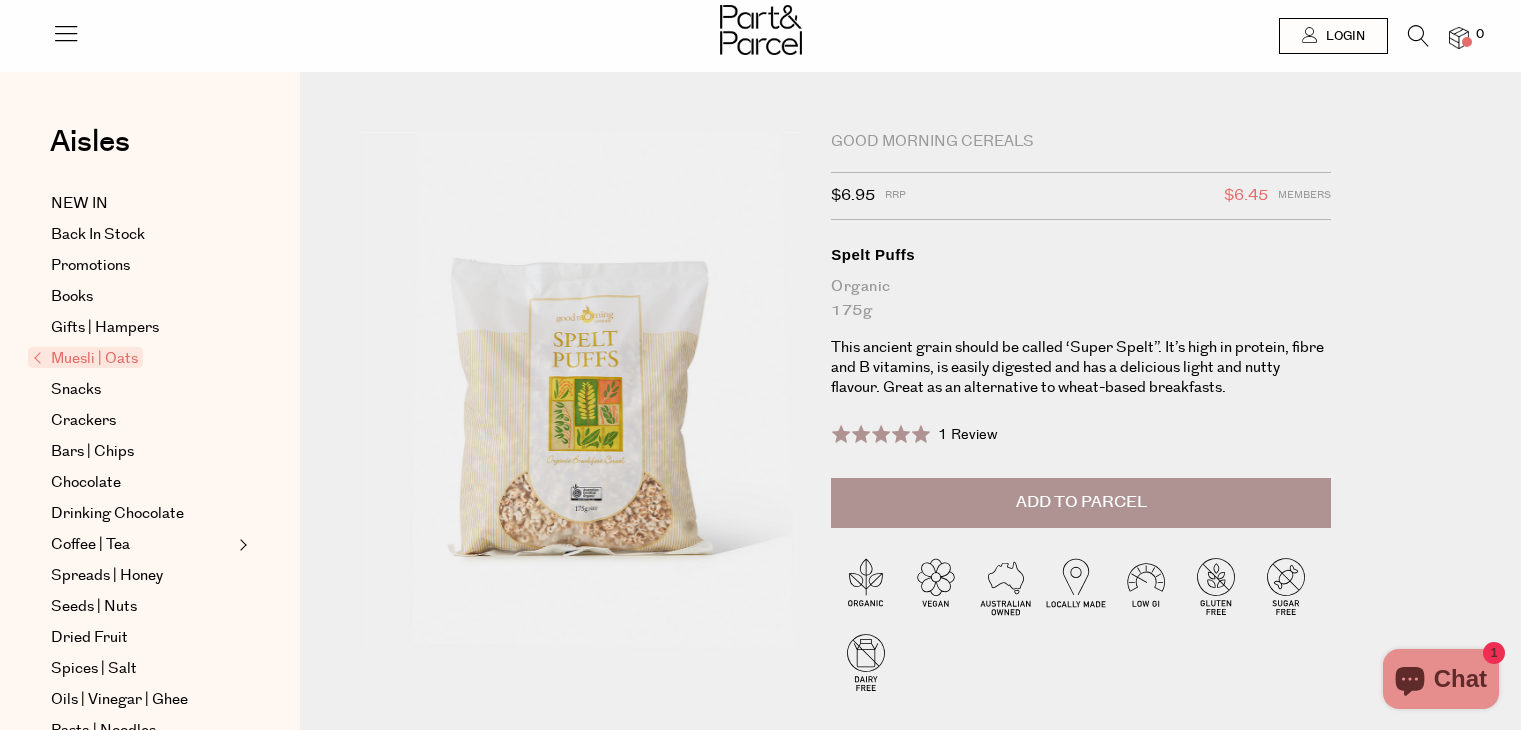 scroll, scrollTop: 0, scrollLeft: 0, axis: both 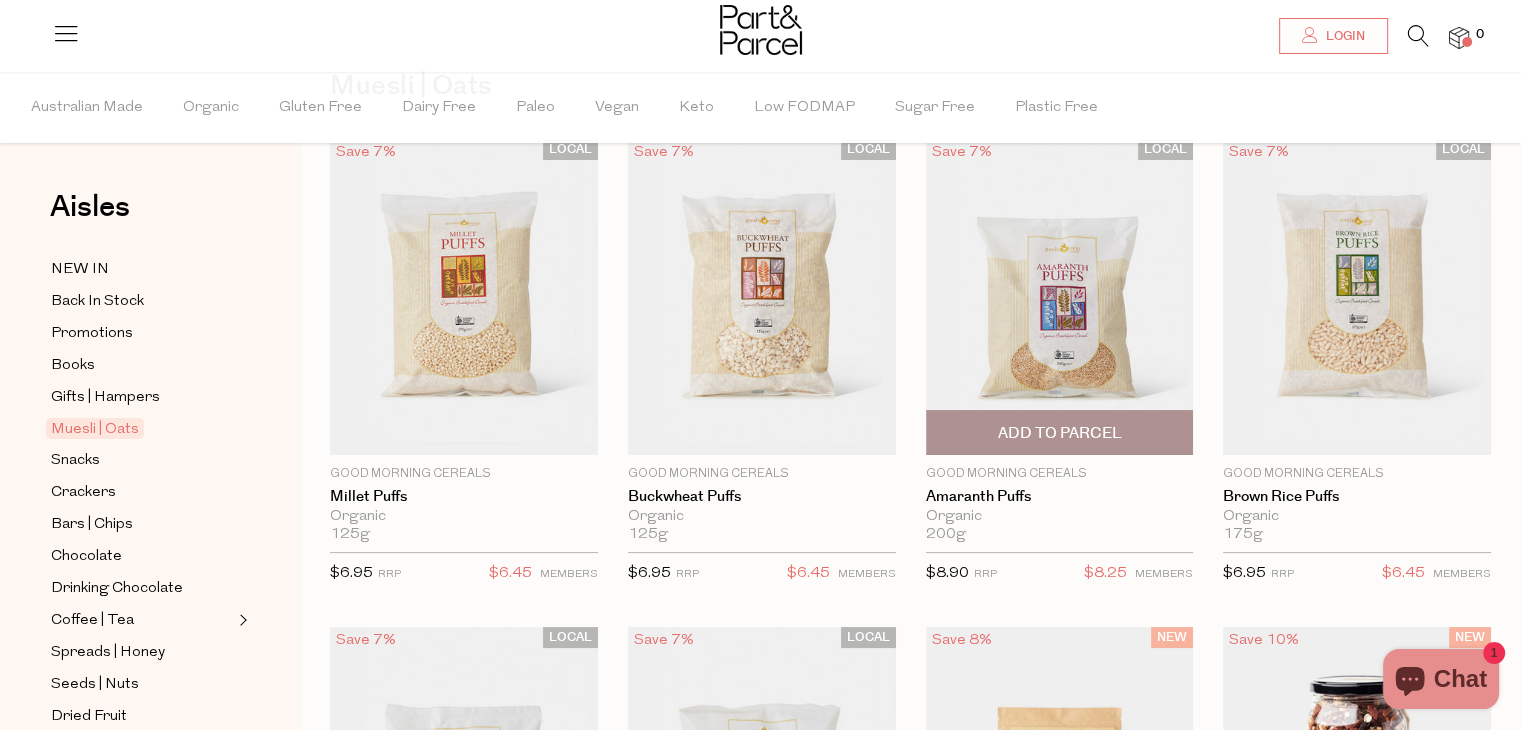 click at bounding box center [1060, 297] 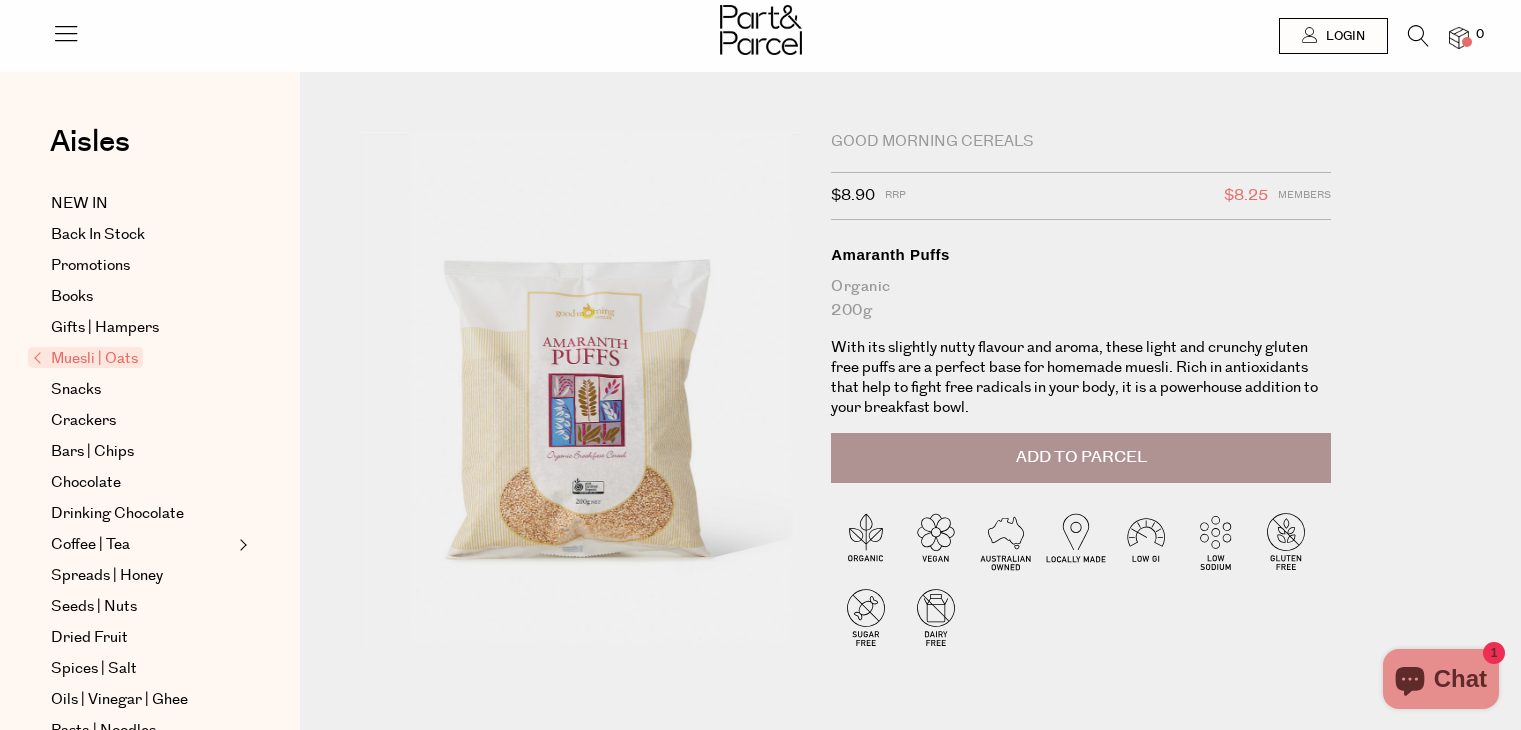 scroll, scrollTop: 0, scrollLeft: 0, axis: both 